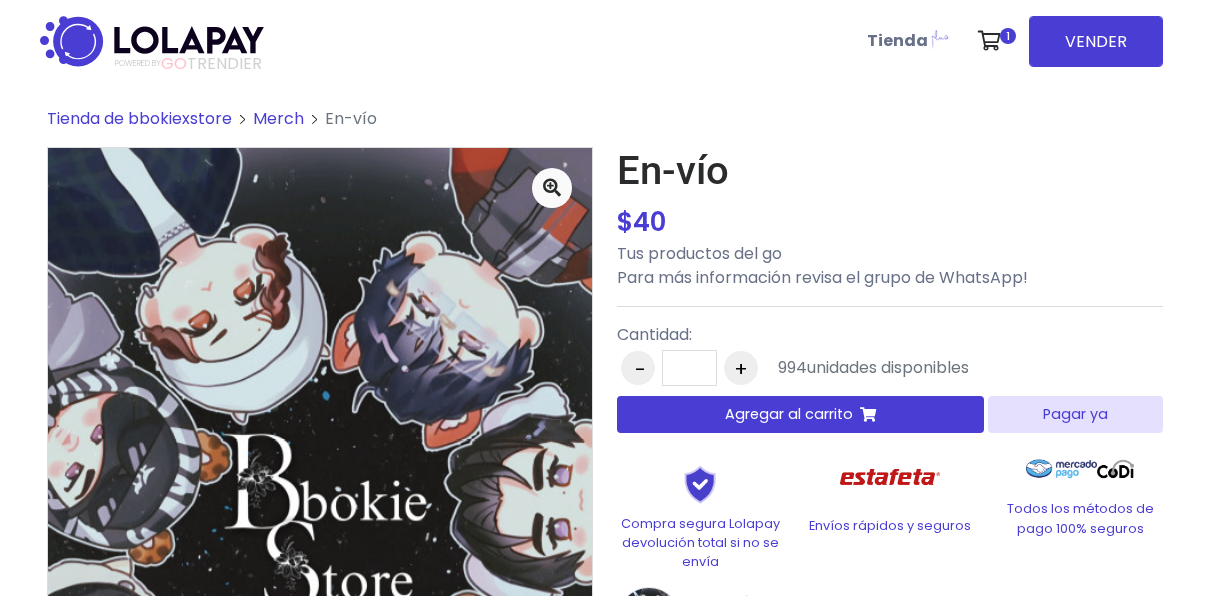 scroll, scrollTop: 0, scrollLeft: 0, axis: both 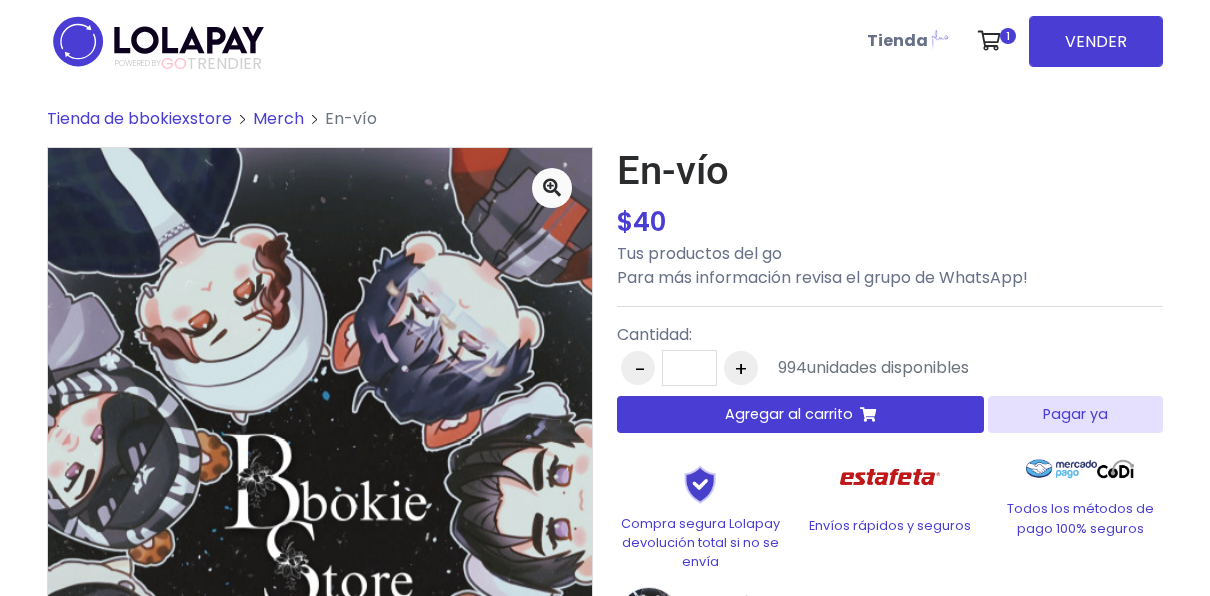 click at bounding box center (158, 41) 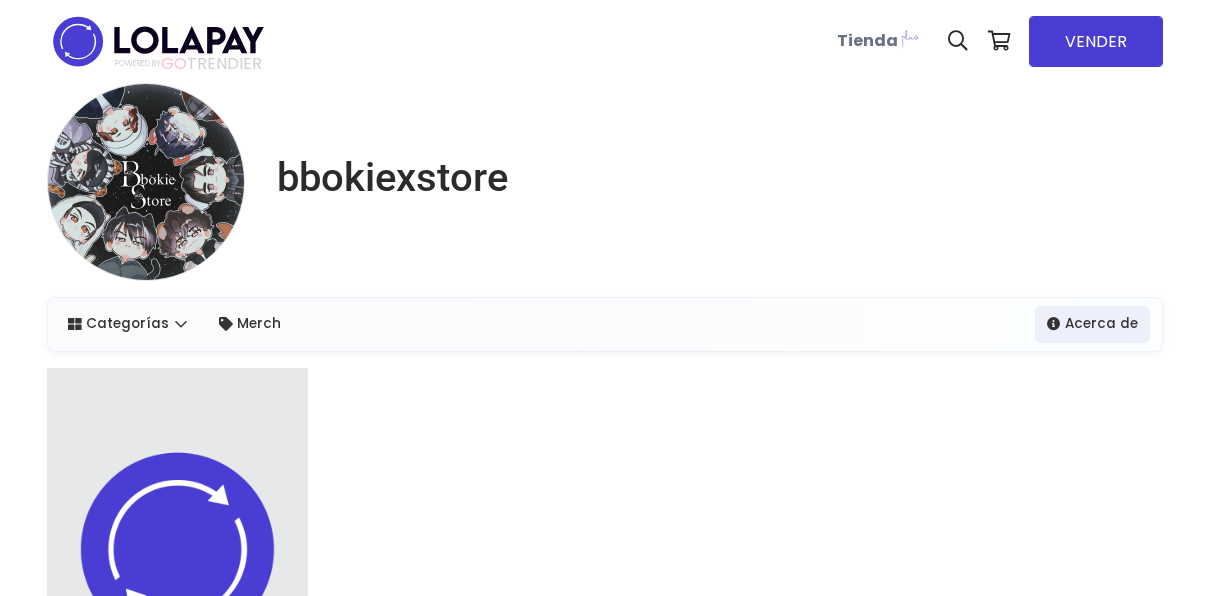scroll, scrollTop: 0, scrollLeft: 0, axis: both 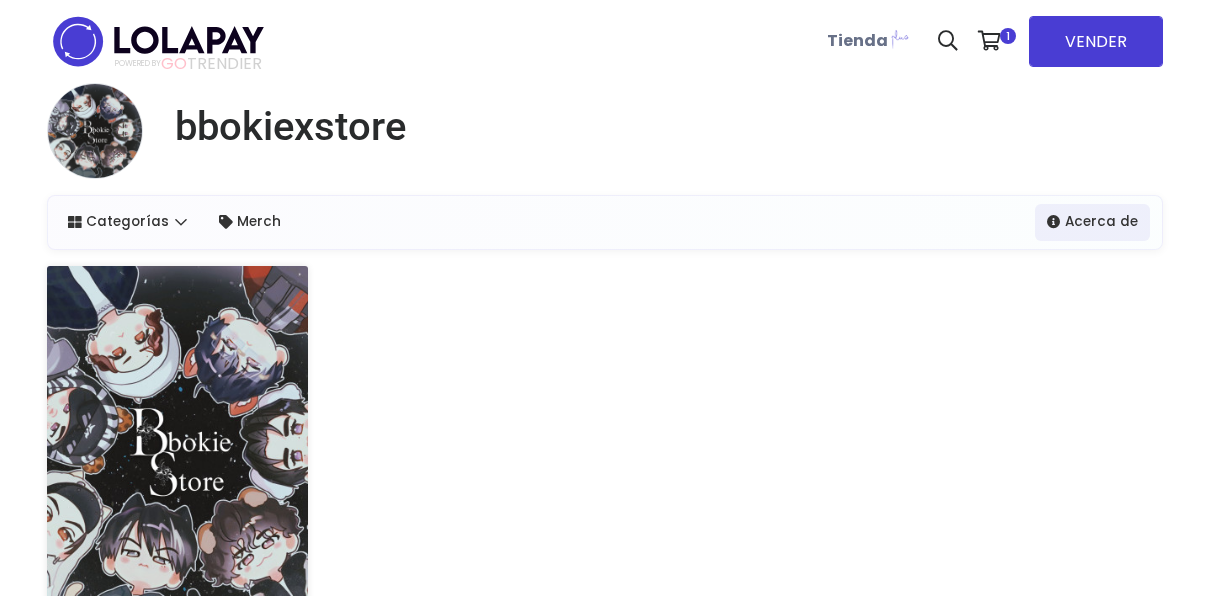 click at bounding box center (158, 41) 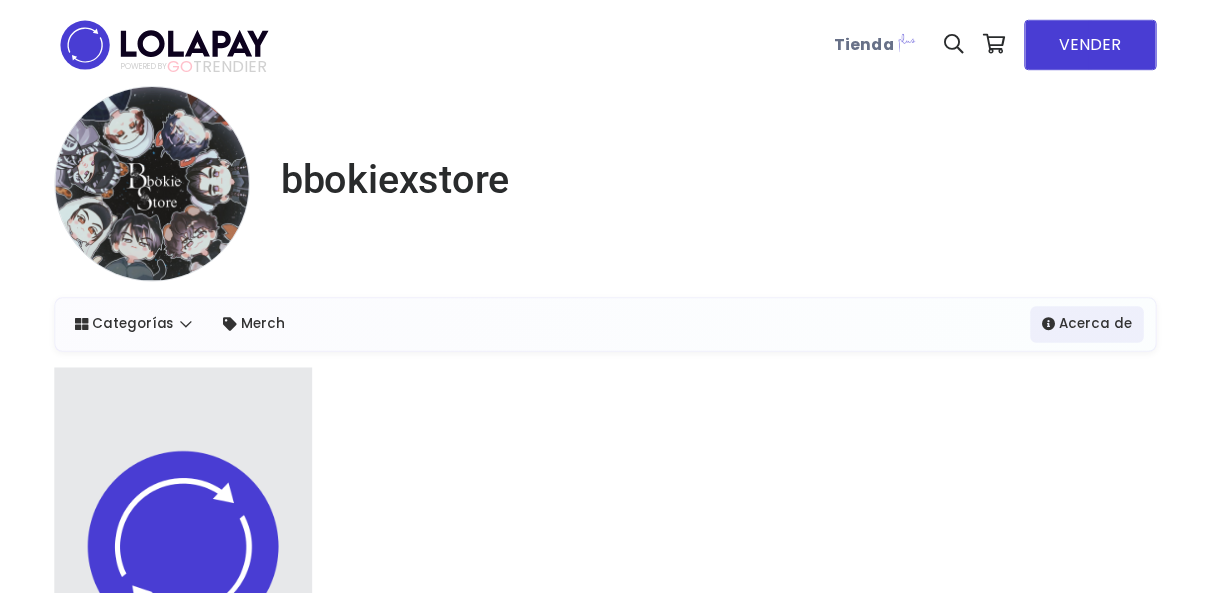 scroll, scrollTop: 0, scrollLeft: 0, axis: both 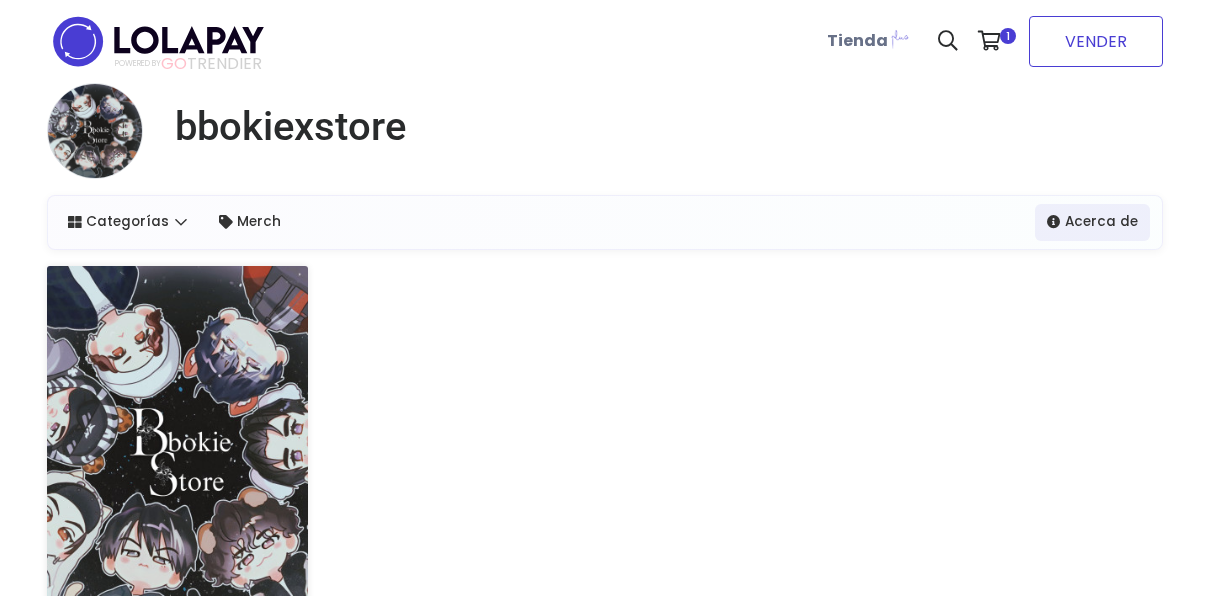 click on "VENDER" at bounding box center (1096, 41) 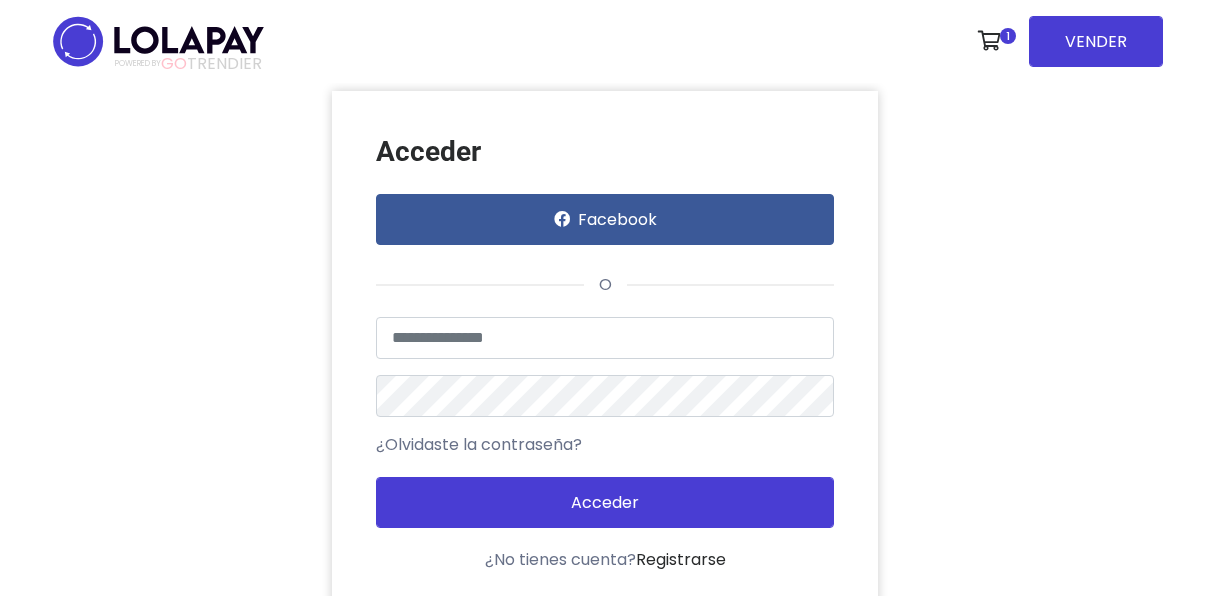 scroll, scrollTop: 0, scrollLeft: 0, axis: both 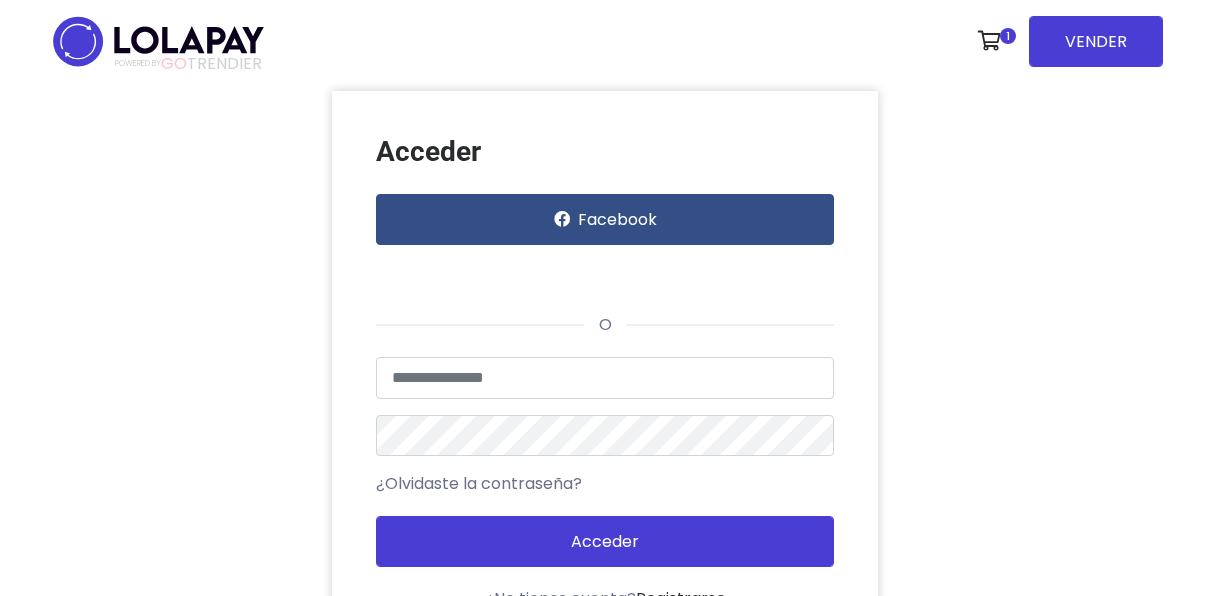 click on "Facebook" at bounding box center (605, 219) 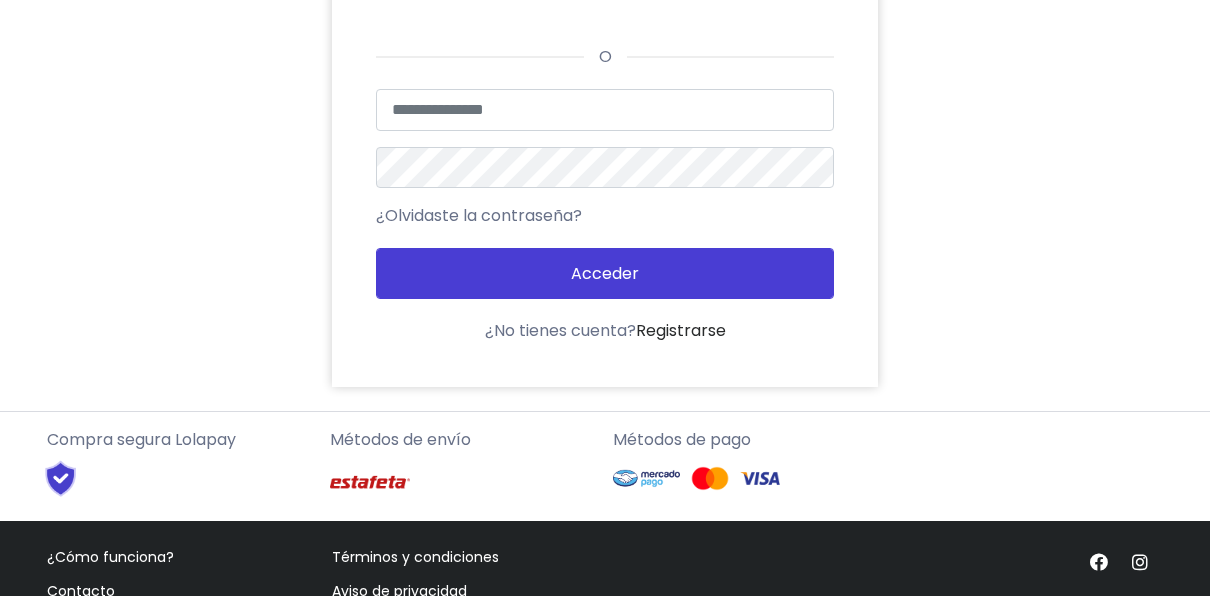 scroll, scrollTop: 268, scrollLeft: 0, axis: vertical 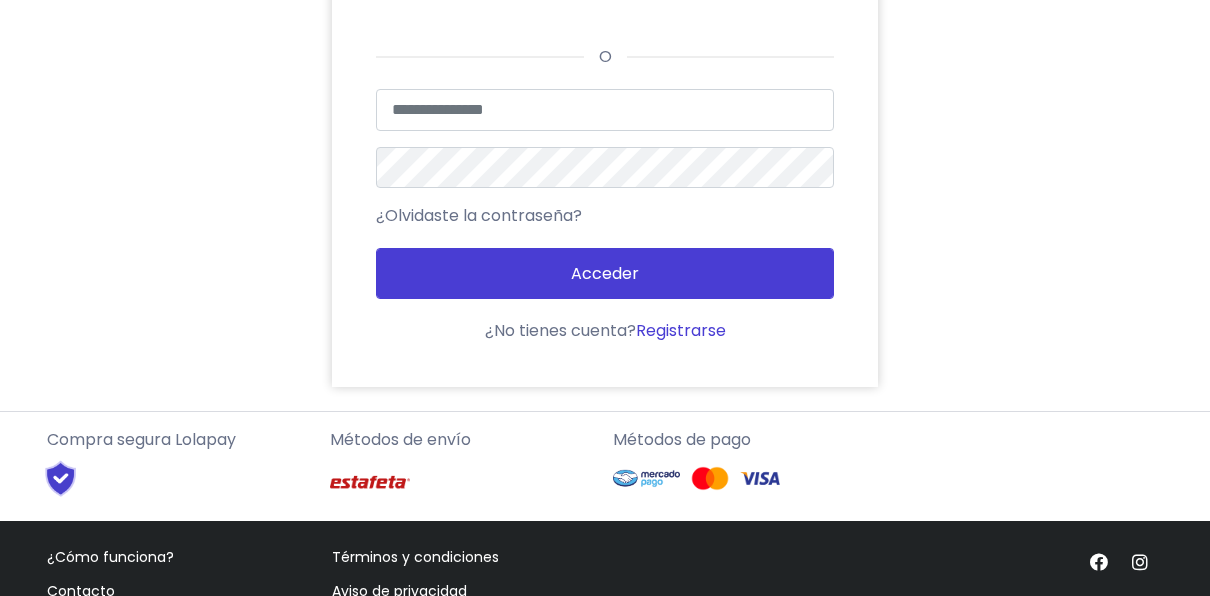 click on "Registrarse" at bounding box center (681, 330) 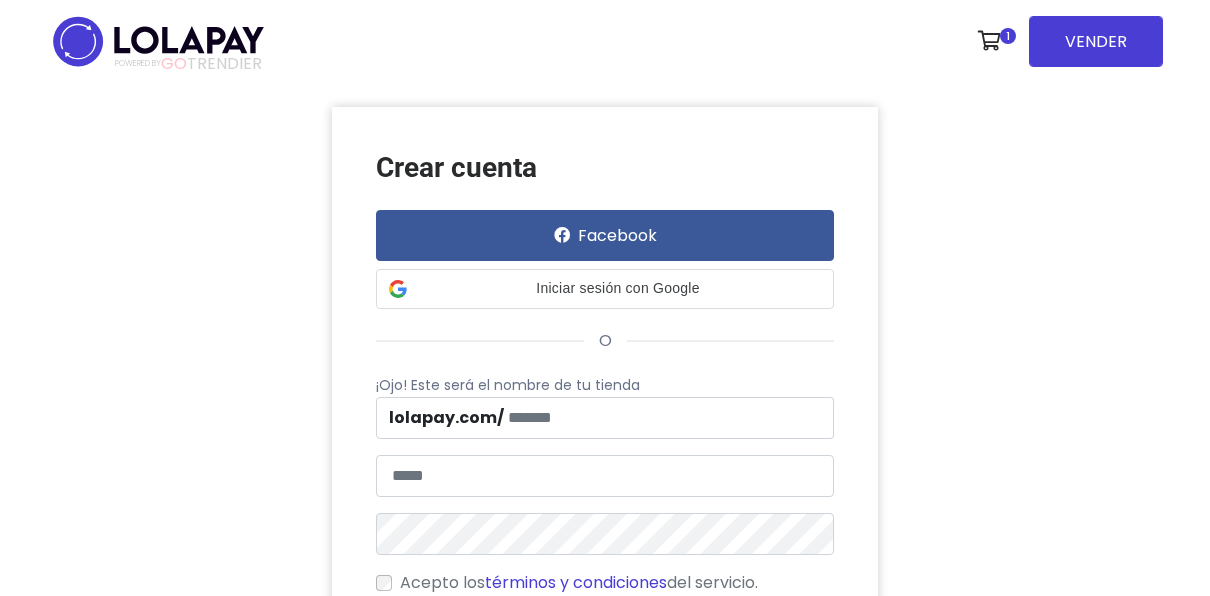 scroll, scrollTop: 0, scrollLeft: 0, axis: both 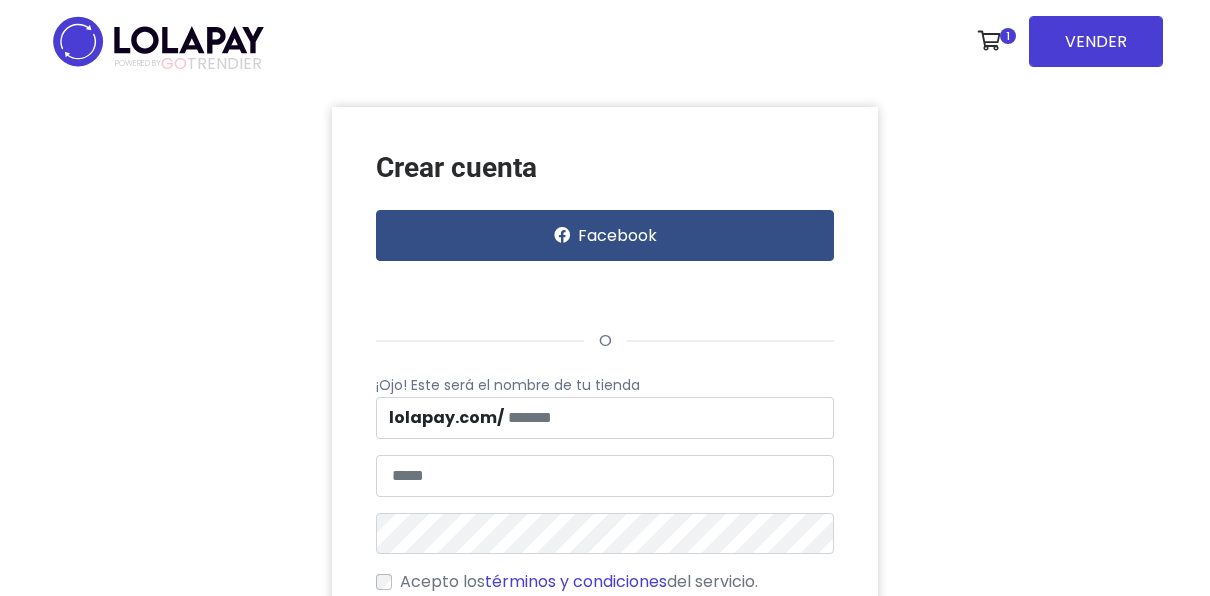 click on "Facebook" at bounding box center (605, 235) 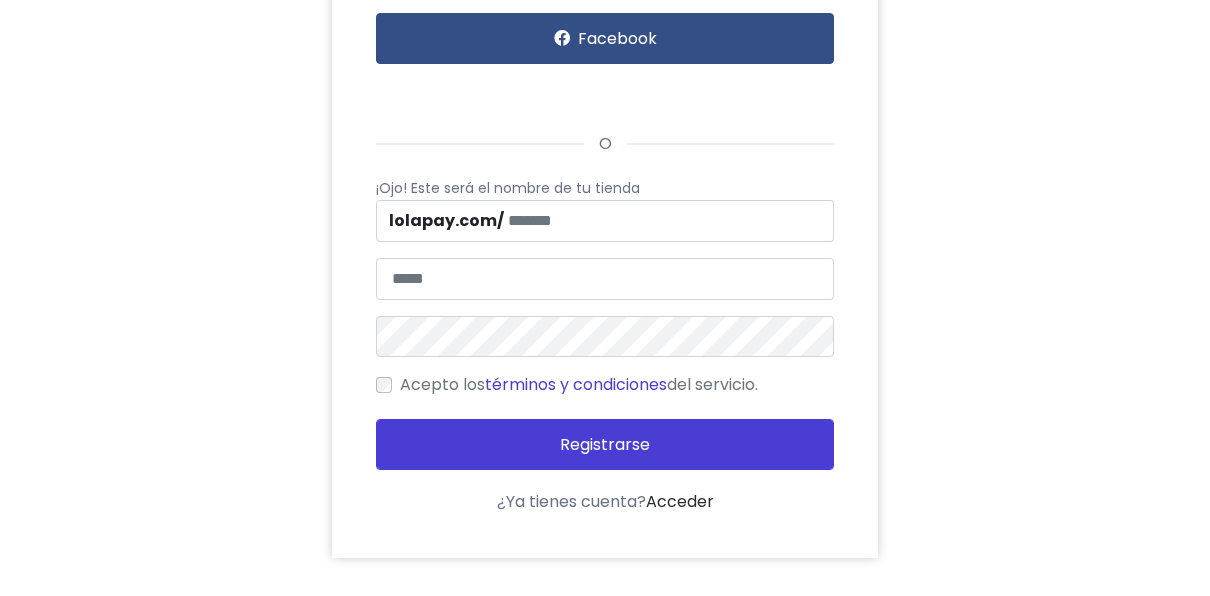 scroll, scrollTop: 200, scrollLeft: 0, axis: vertical 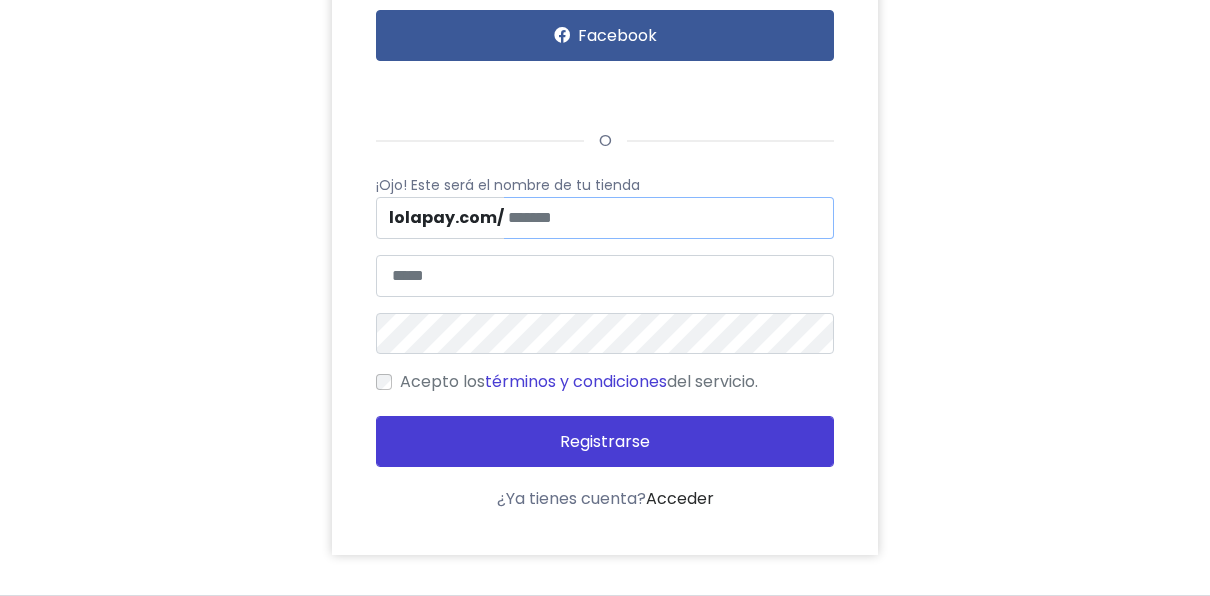 click at bounding box center (669, 218) 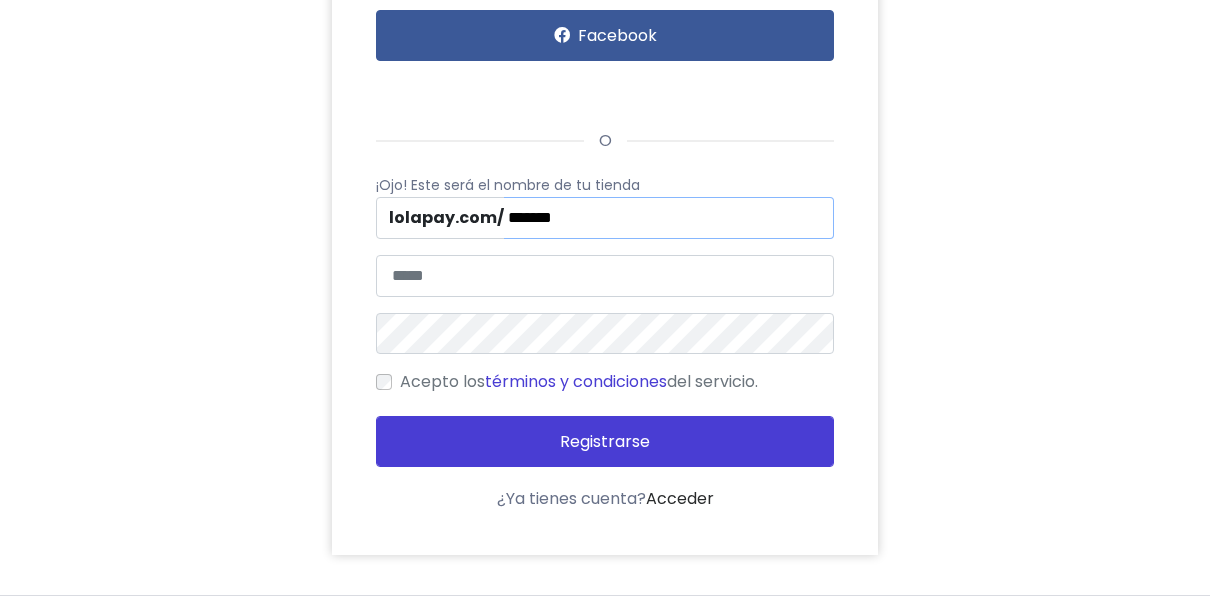 type on "*******" 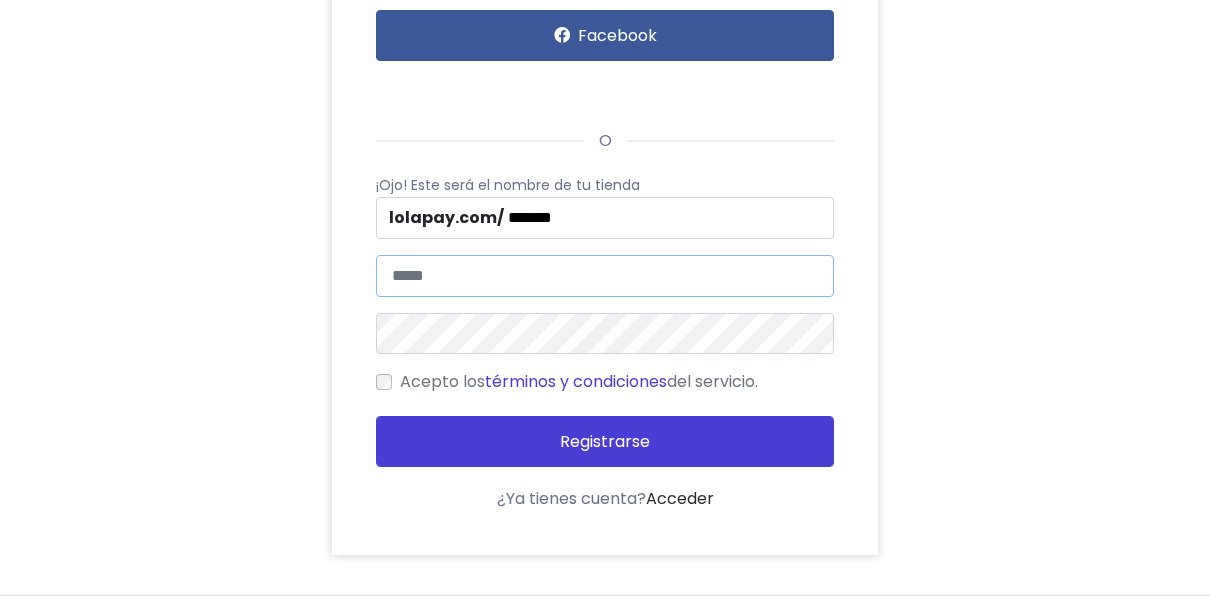 click at bounding box center [605, 276] 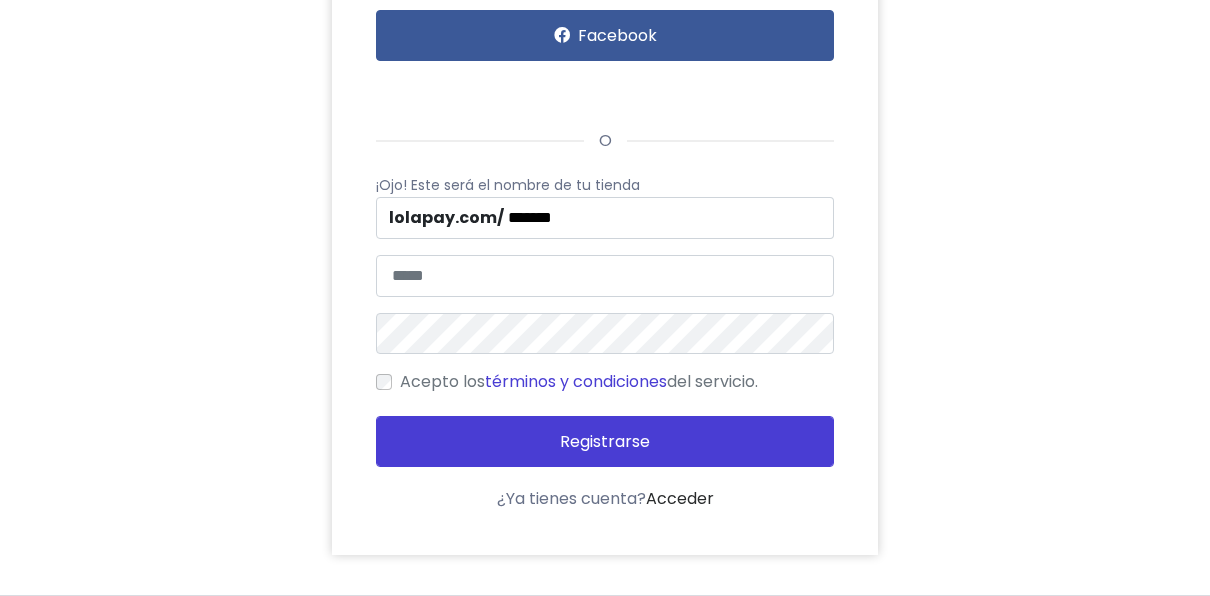 click on "Crear cuenta
Facebook
o
¡Ojo! Este será el nombre de tu tienda
lolapay.com/
*******
Acceder" at bounding box center (605, 230) 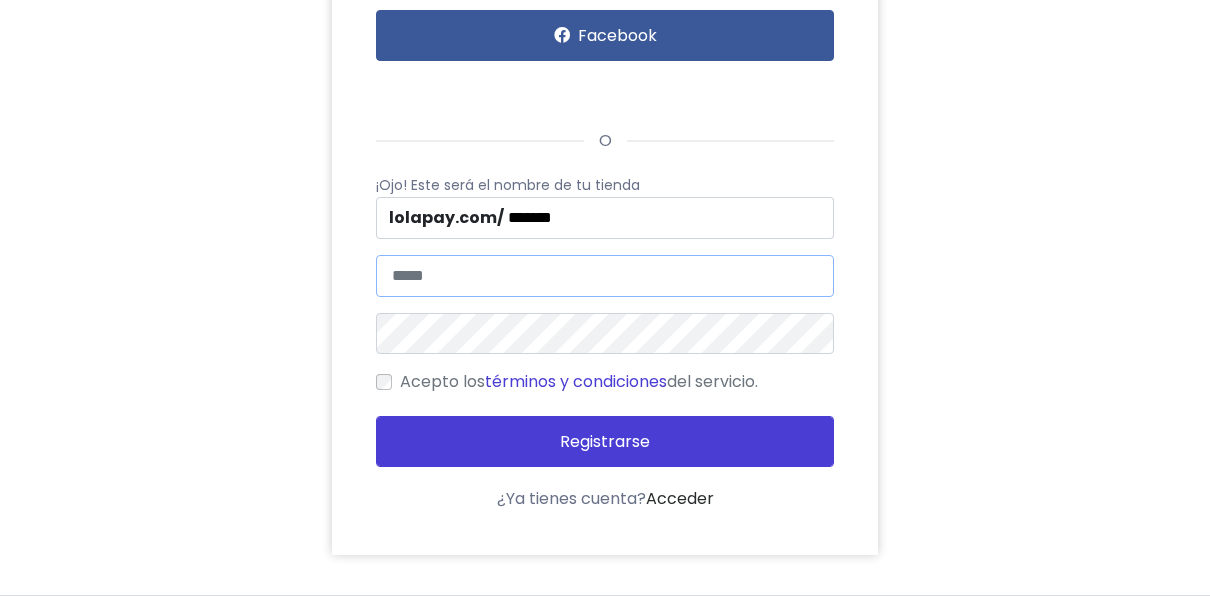 click at bounding box center (605, 276) 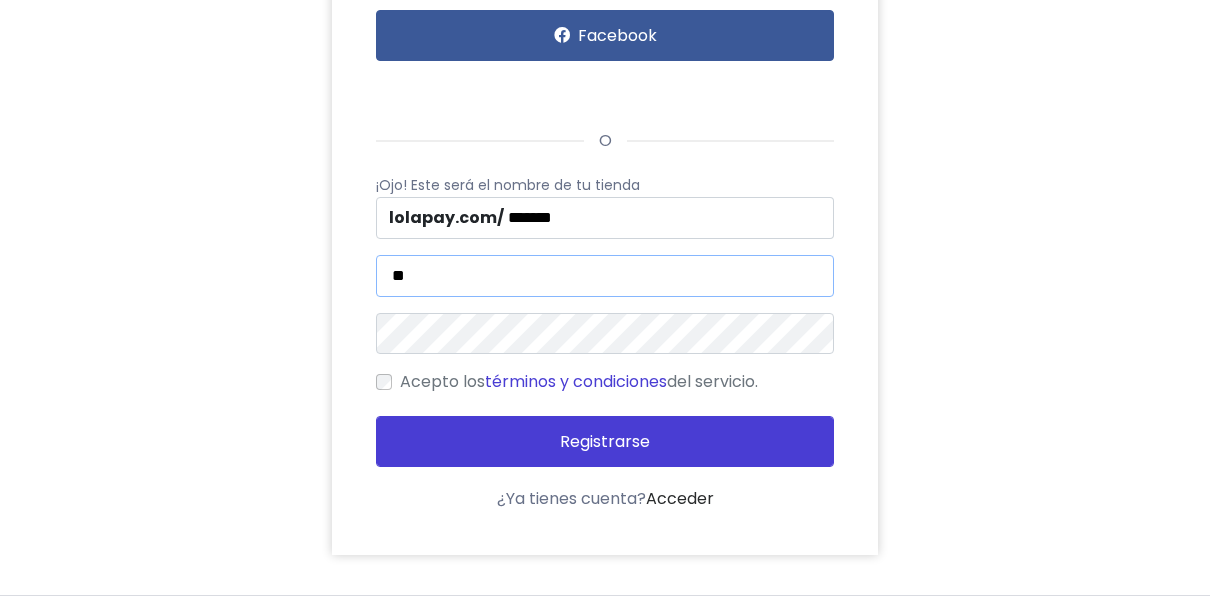 type on "*" 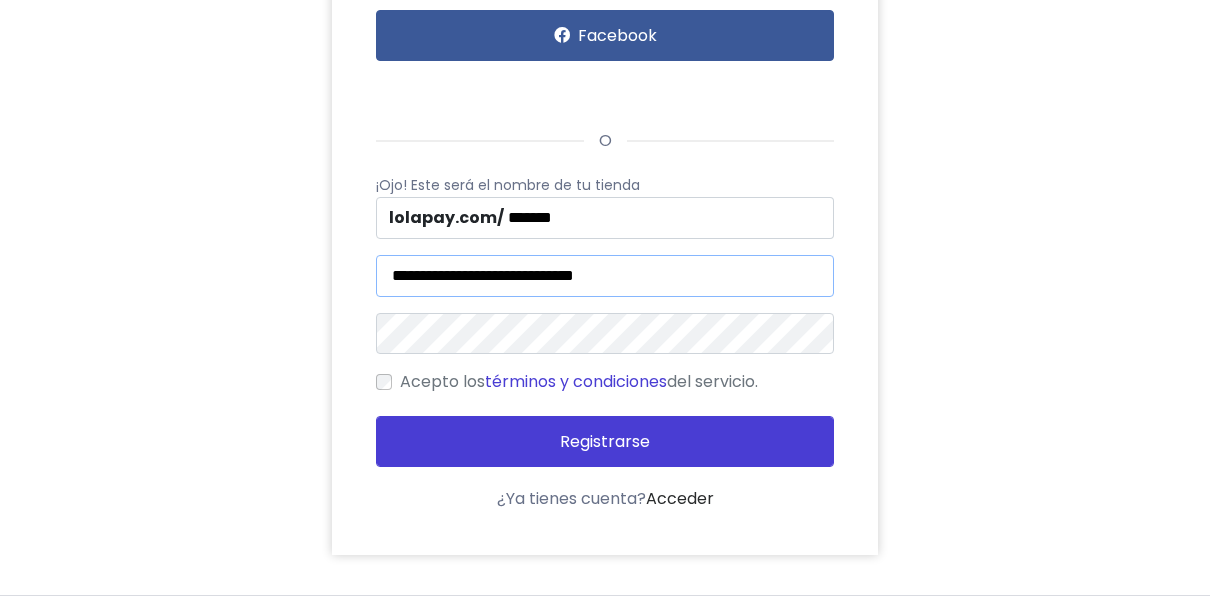 type on "**********" 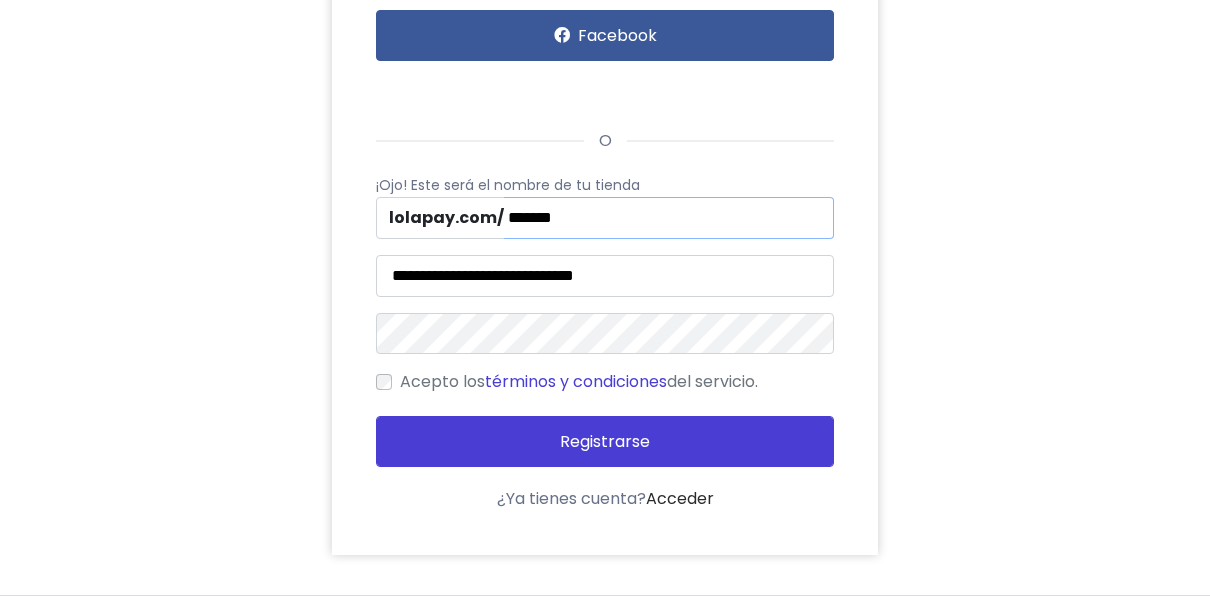 click on "*******" at bounding box center (669, 218) 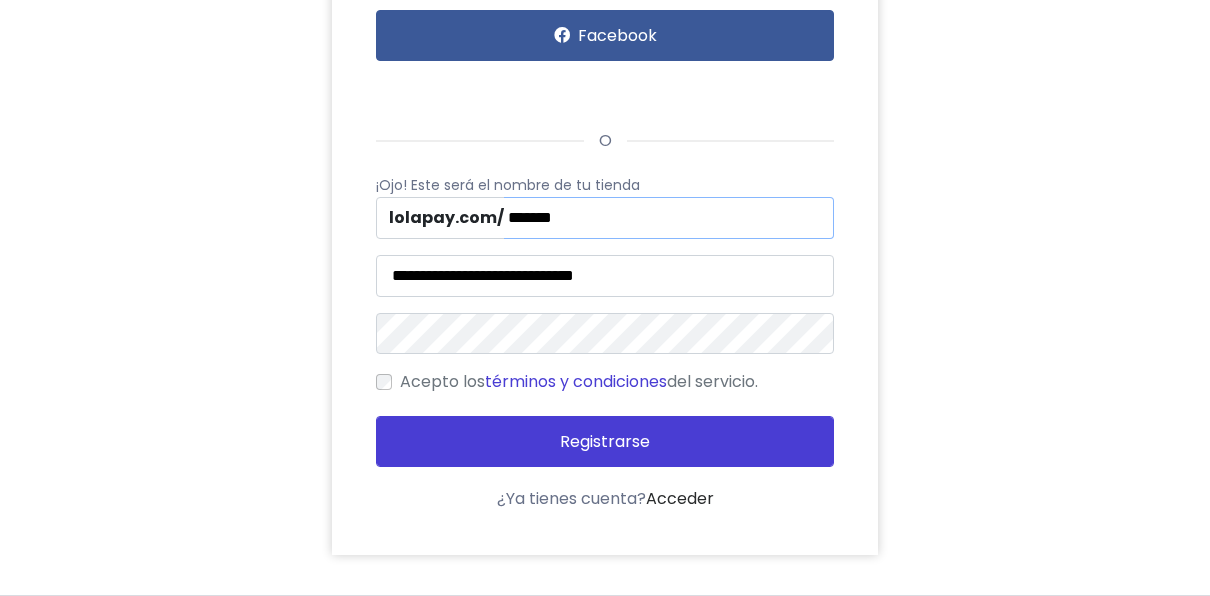 type on "*******" 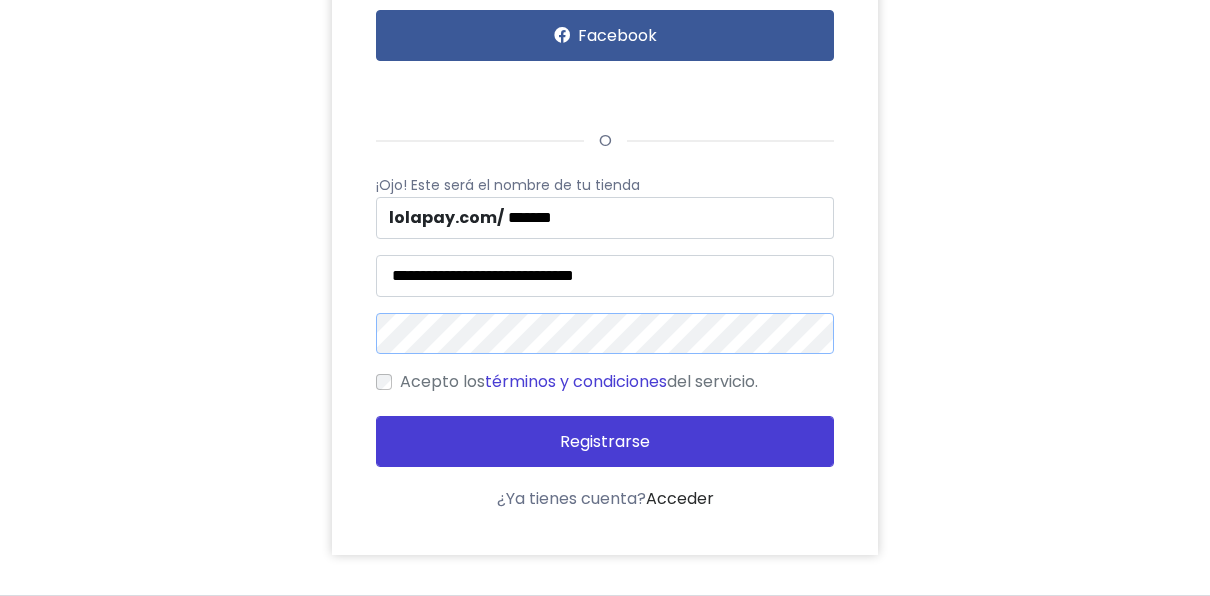 click on "**********" at bounding box center (605, 230) 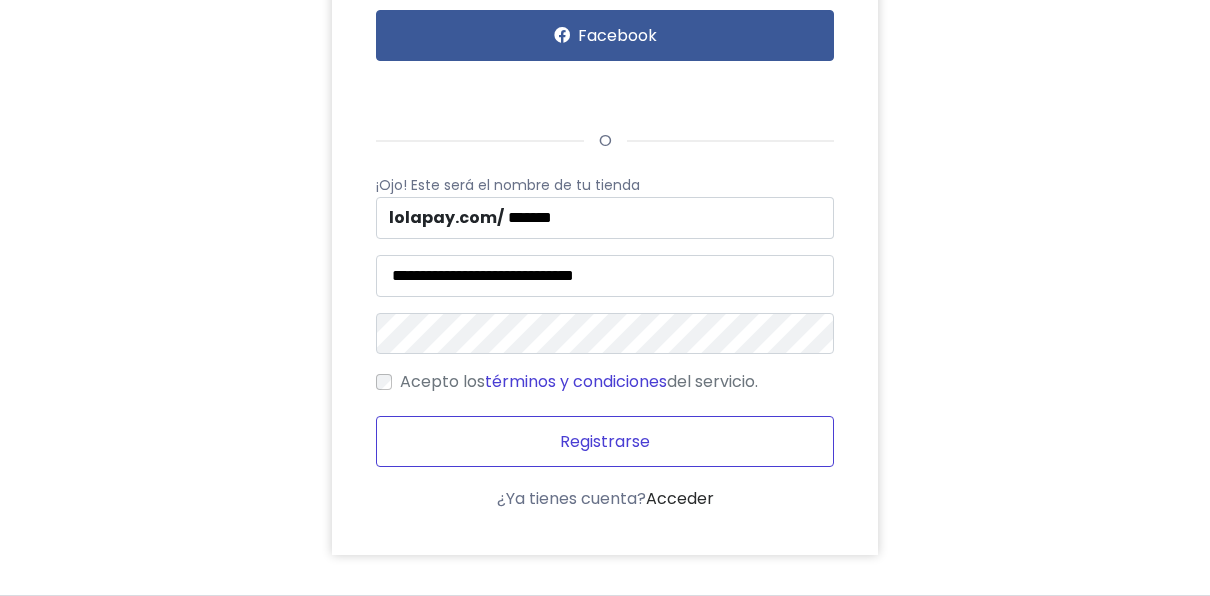 click on "Registrarse" at bounding box center [605, 441] 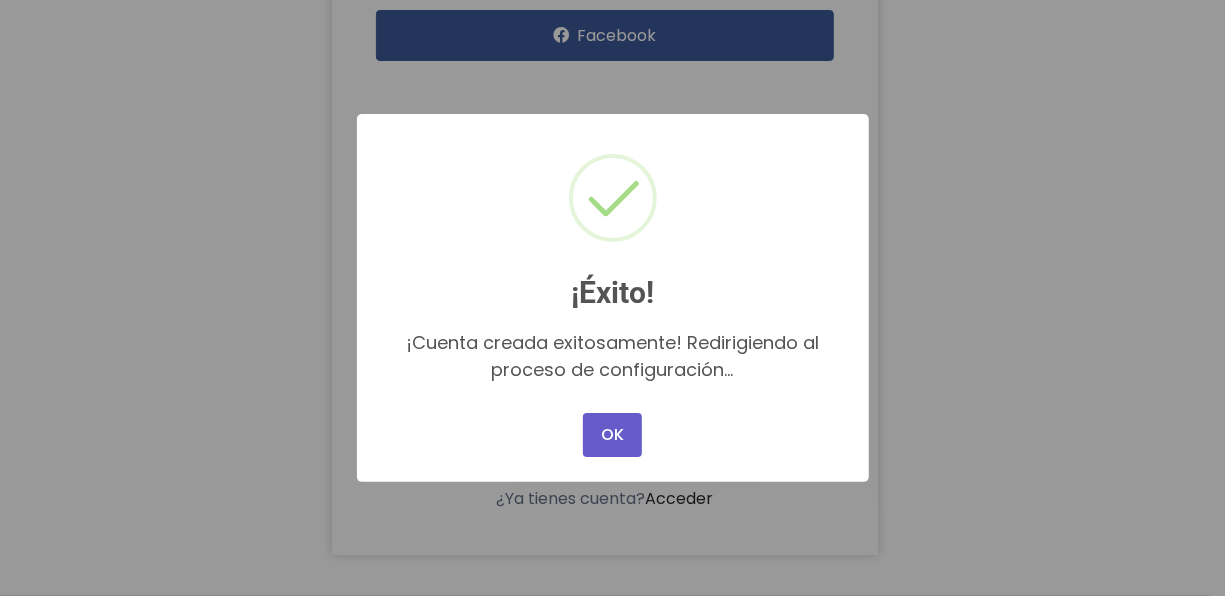 click on "OK" at bounding box center [612, 435] 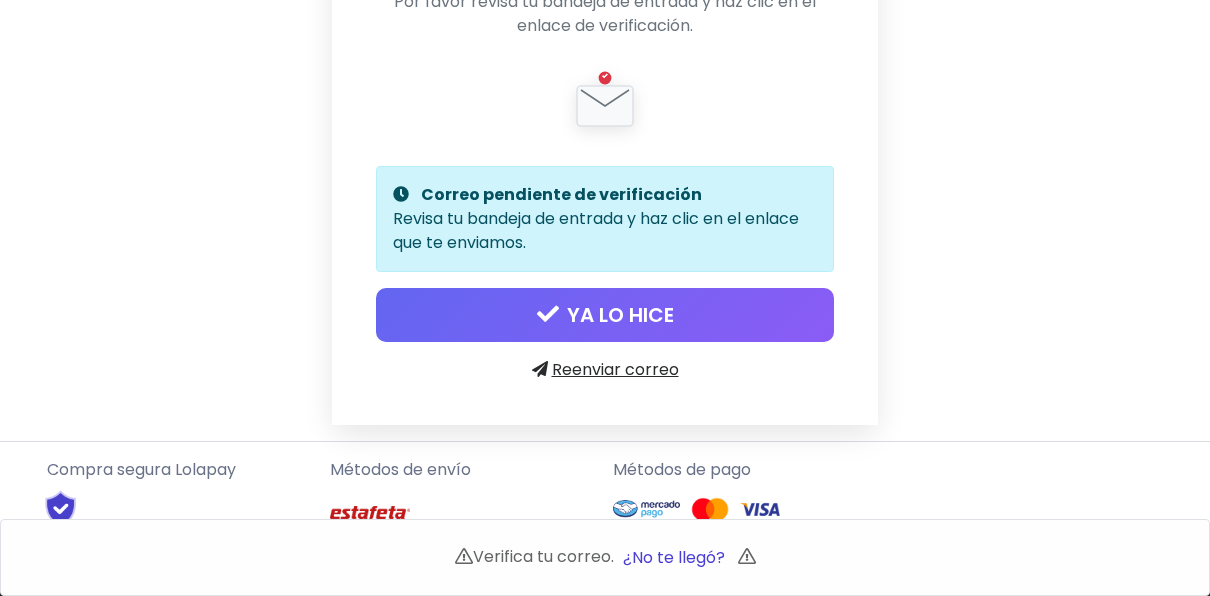 scroll, scrollTop: 300, scrollLeft: 0, axis: vertical 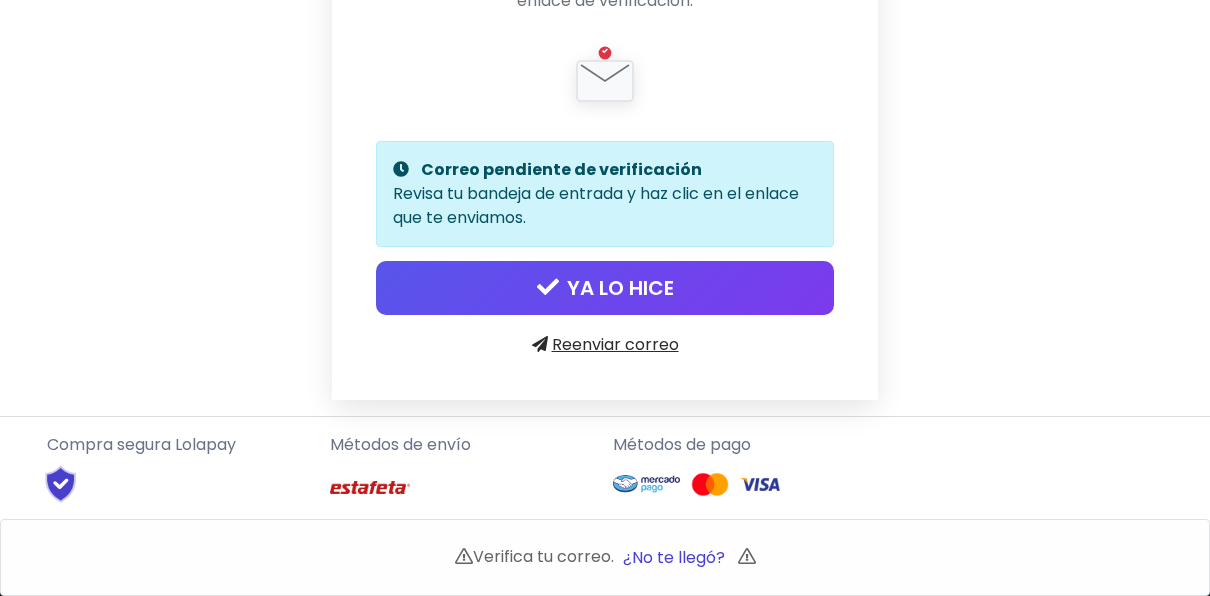 click on "YA LO HICE" at bounding box center [605, 288] 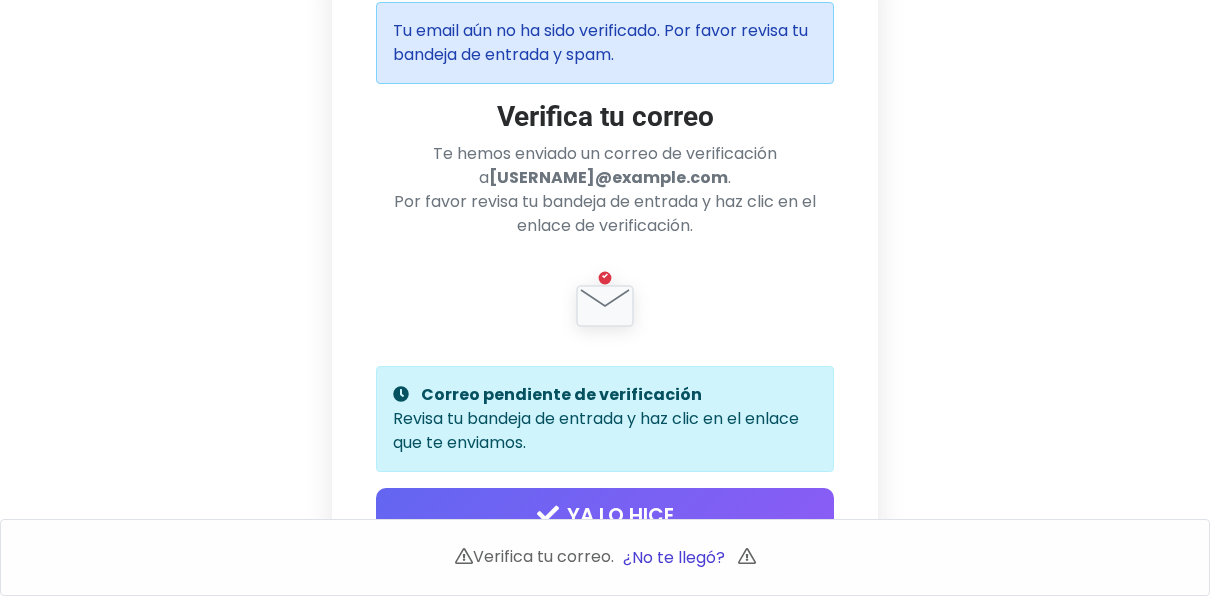 scroll, scrollTop: 200, scrollLeft: 0, axis: vertical 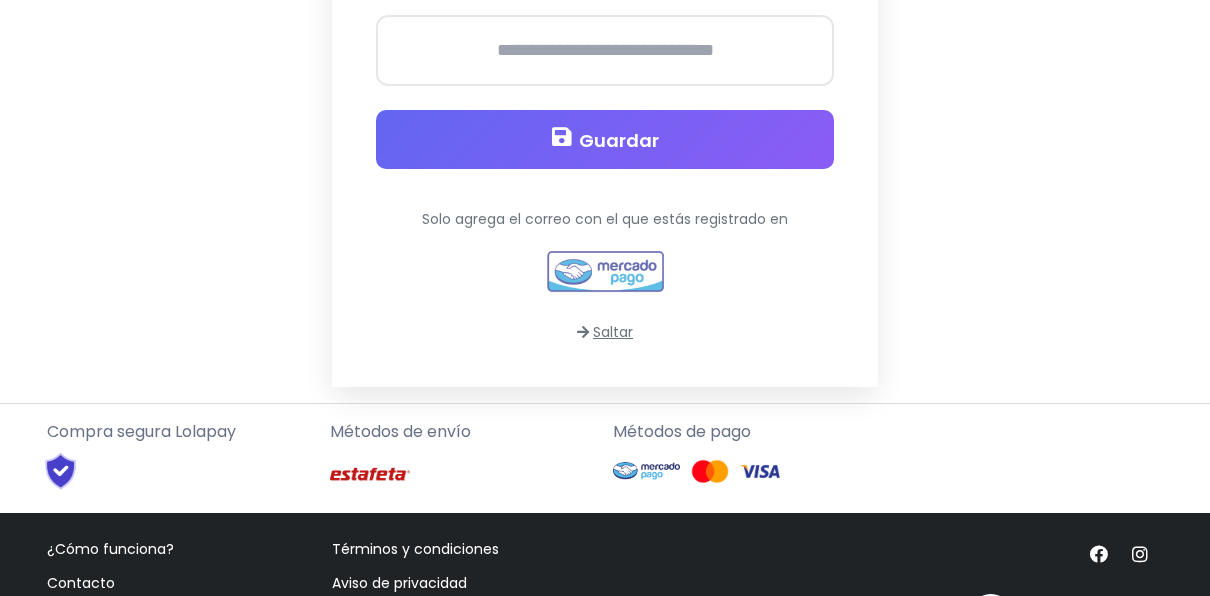 click on "Saltar" at bounding box center (605, 332) 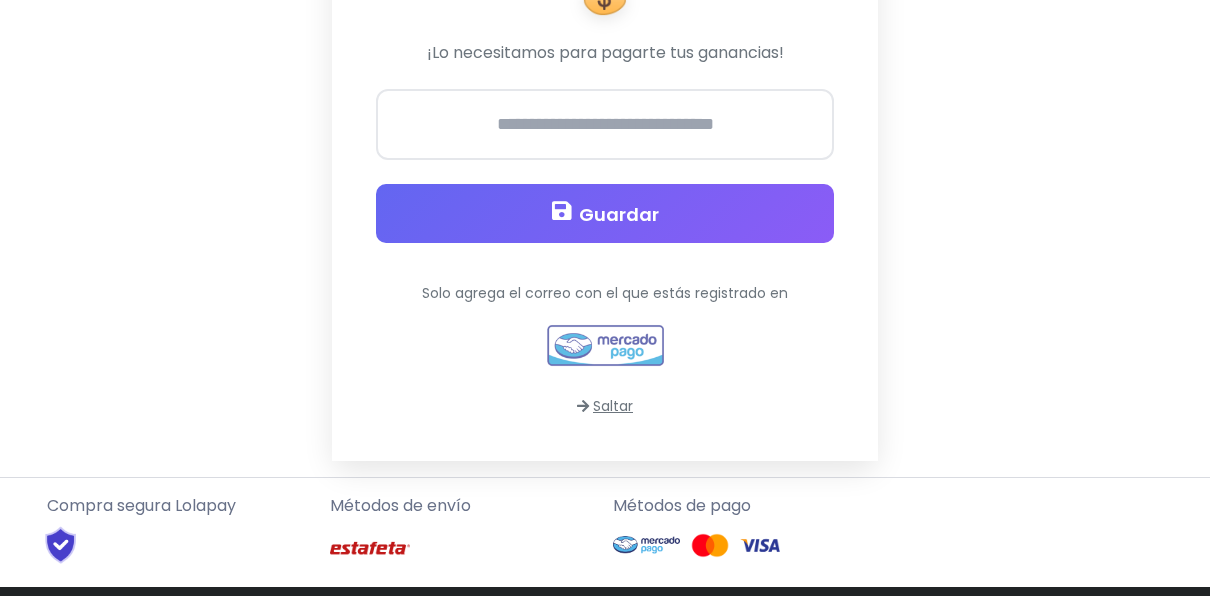 scroll, scrollTop: 326, scrollLeft: 0, axis: vertical 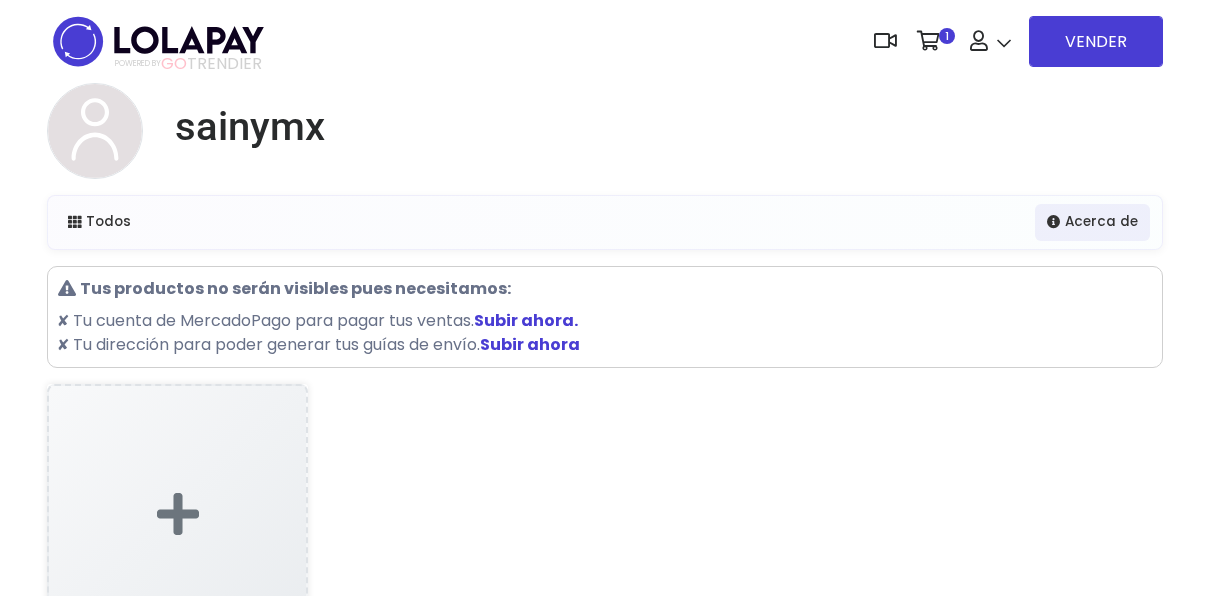 click on "Subir ahora." at bounding box center (526, 320) 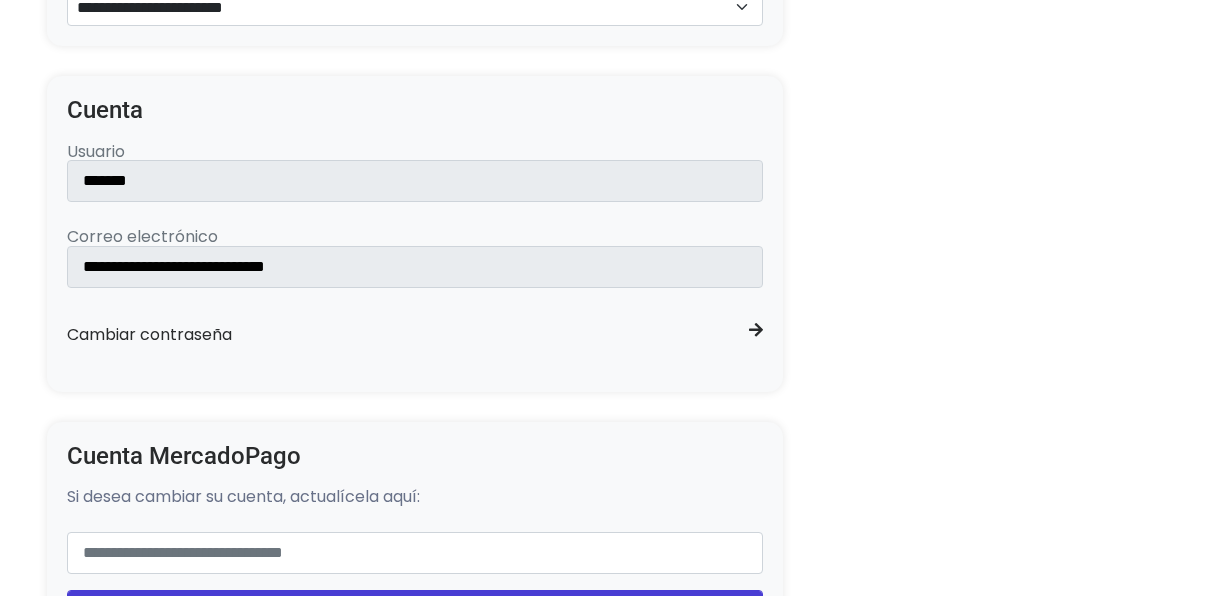 scroll, scrollTop: 1318, scrollLeft: 0, axis: vertical 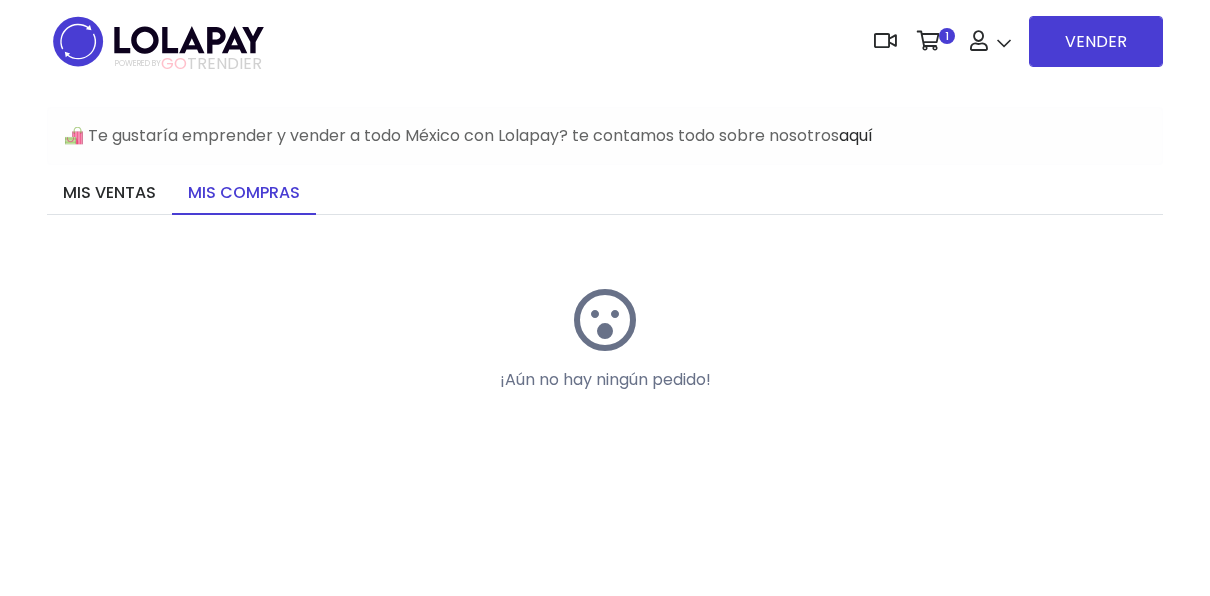 click at bounding box center (158, 41) 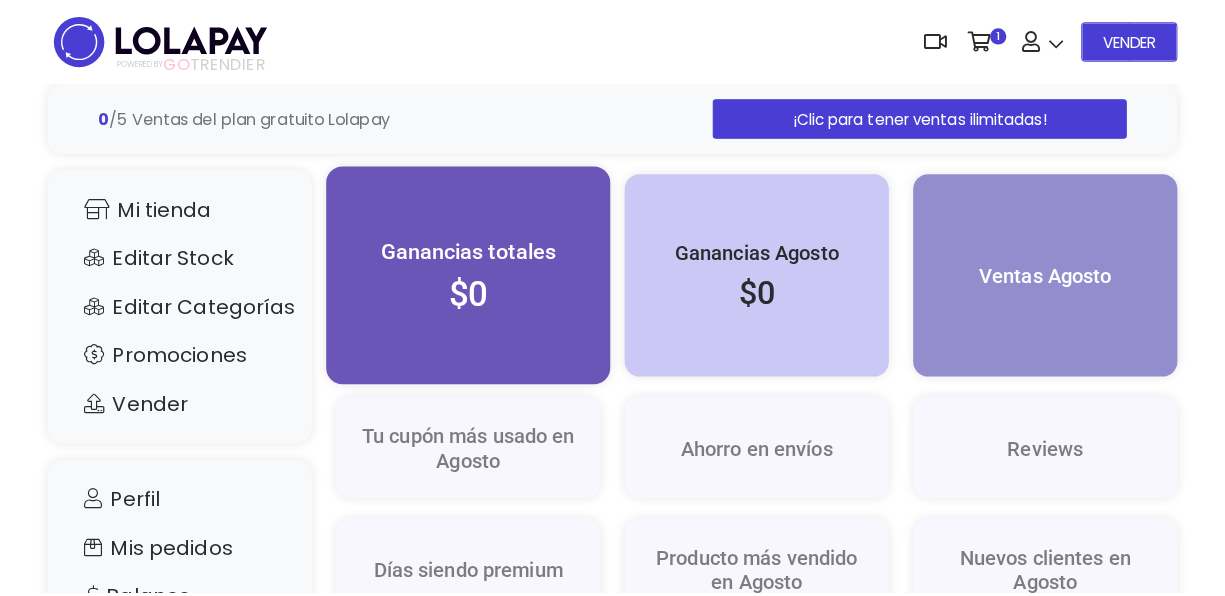 scroll, scrollTop: 0, scrollLeft: 0, axis: both 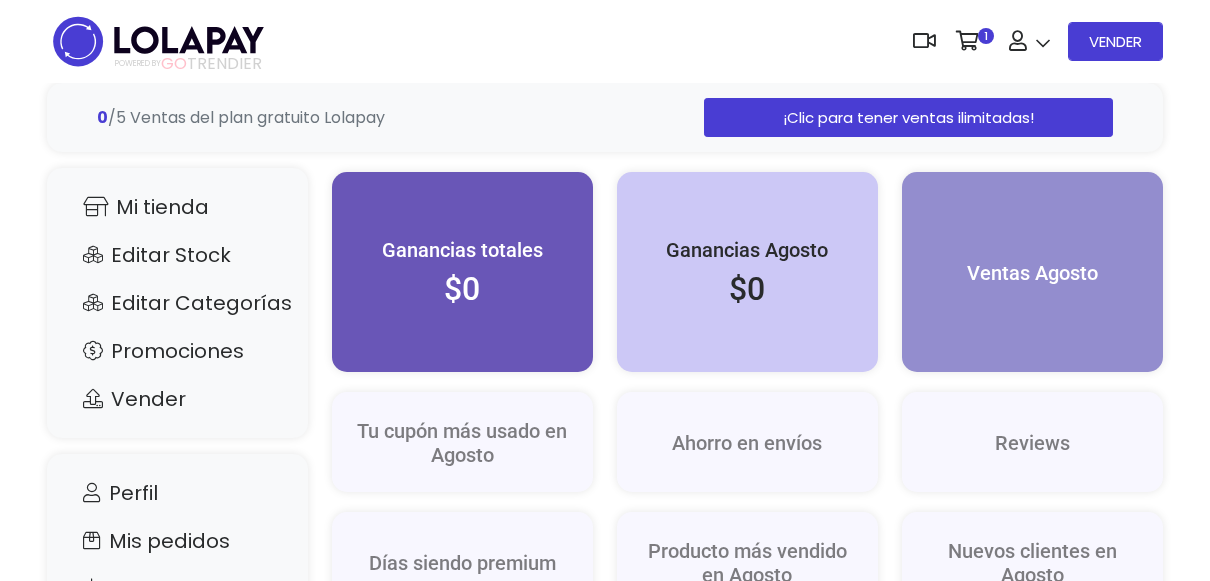 click on "¡Clic para tener ventas ilimitadas!" at bounding box center (908, 117) 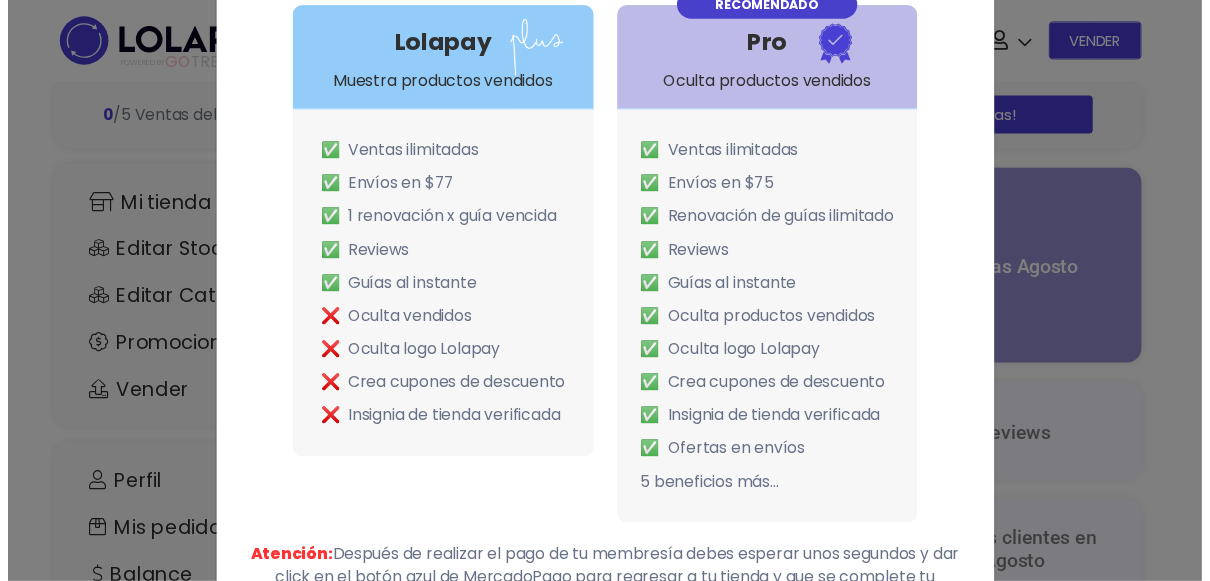 scroll, scrollTop: 0, scrollLeft: 0, axis: both 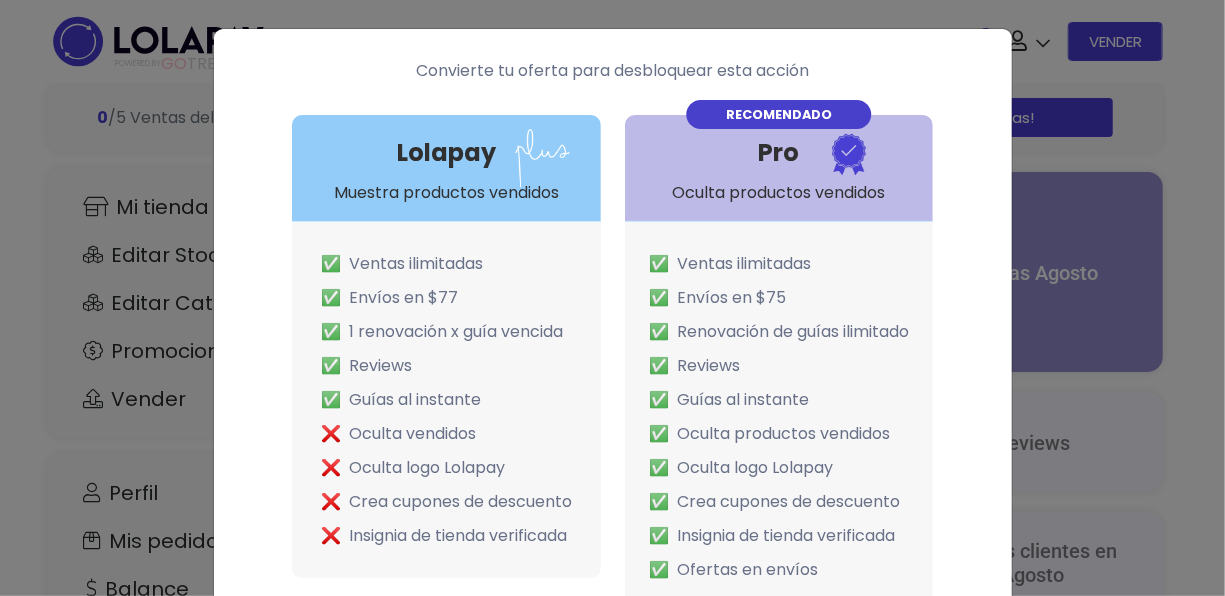 click on "Convierte tu oferta para desbloquear esta acción
Lolapay
Muestra productos vendidos
✅  Ventas ilimitadas
✅  Envíos en $77
✅  1 renovación x guía vencida
✅  Reviews
✅  Guías al instante
❌  Oculta vendidos
Pro" at bounding box center (612, 298) 